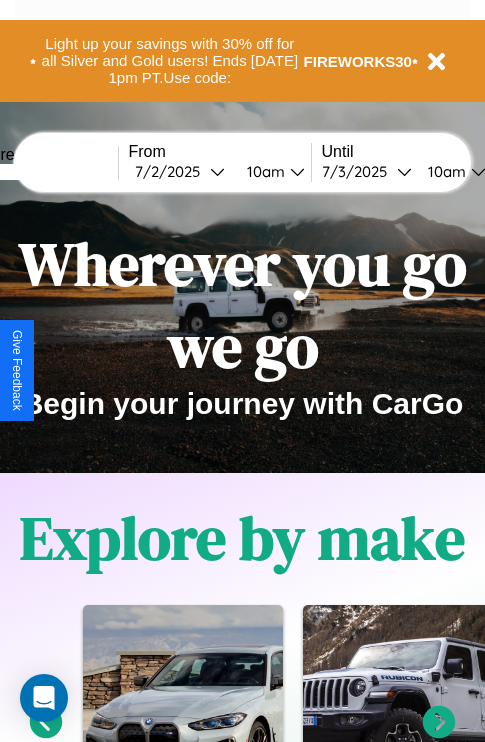scroll, scrollTop: 817, scrollLeft: 0, axis: vertical 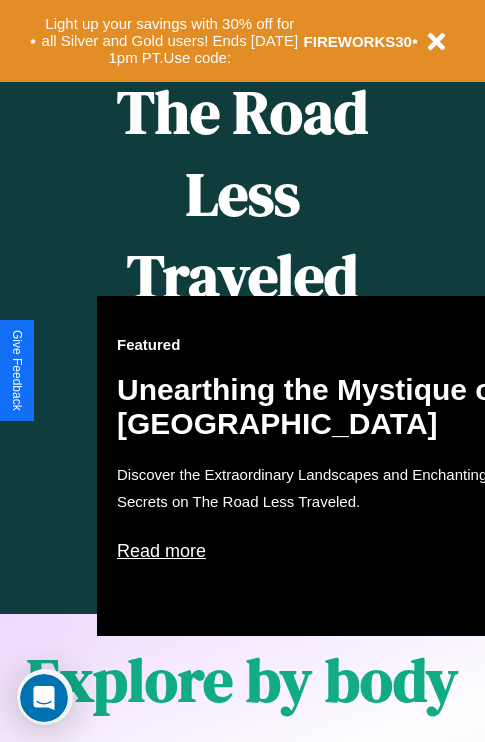 click on "Featured Unearthing the Mystique of [GEOGRAPHIC_DATA] Discover the Extraordinary Landscapes and Enchanting Secrets on The Road Less Traveled. Read more" at bounding box center [317, 466] 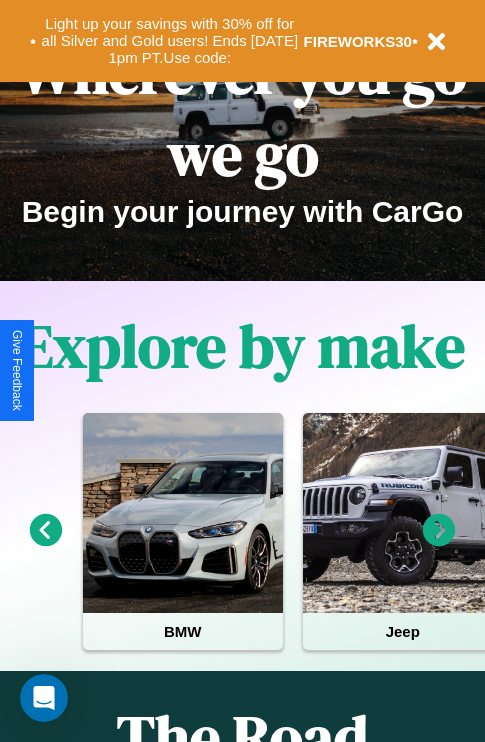 scroll, scrollTop: 0, scrollLeft: 0, axis: both 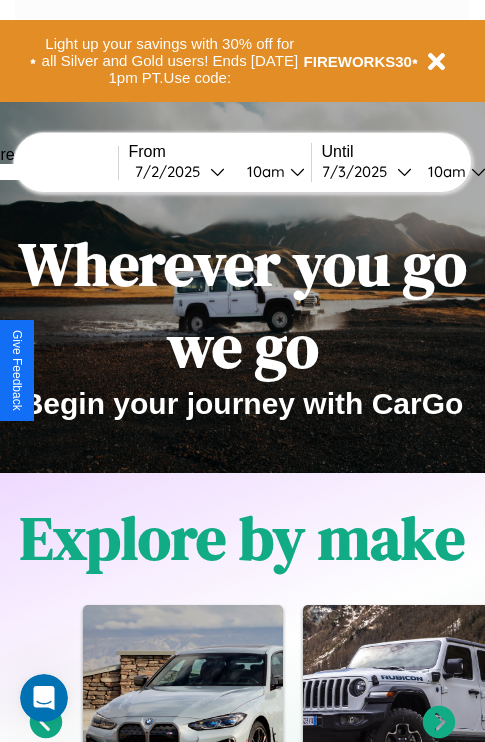 click at bounding box center [43, 172] 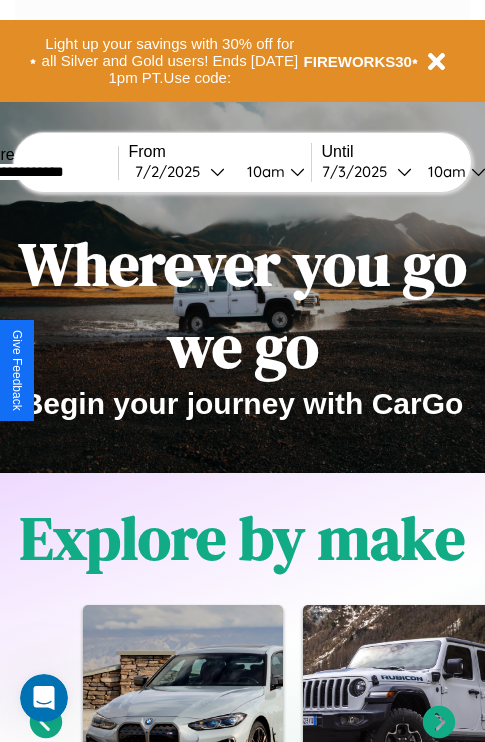 type on "**********" 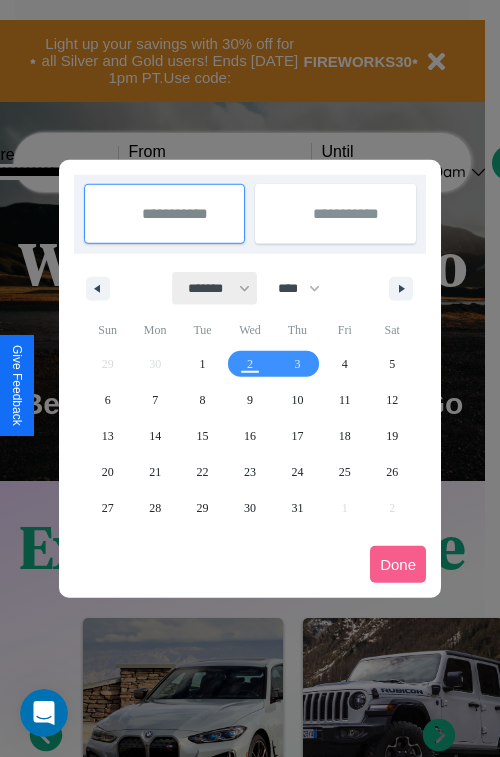 click on "******* ******** ***** ***** *** **** **** ****** ********* ******* ******** ********" at bounding box center [215, 288] 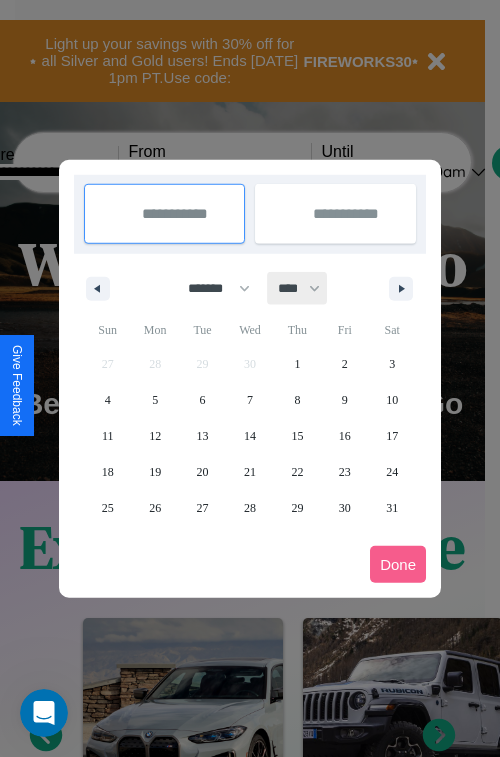 click on "**** **** **** **** **** **** **** **** **** **** **** **** **** **** **** **** **** **** **** **** **** **** **** **** **** **** **** **** **** **** **** **** **** **** **** **** **** **** **** **** **** **** **** **** **** **** **** **** **** **** **** **** **** **** **** **** **** **** **** **** **** **** **** **** **** **** **** **** **** **** **** **** **** **** **** **** **** **** **** **** **** **** **** **** **** **** **** **** **** **** **** **** **** **** **** **** **** **** **** **** **** **** **** **** **** **** **** **** **** **** **** **** **** **** **** **** **** **** **** **** ****" at bounding box center [298, 288] 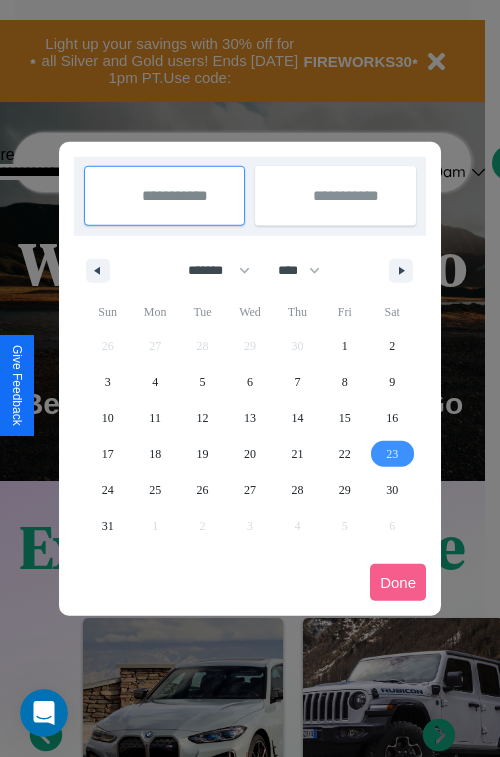 click on "23" at bounding box center [392, 454] 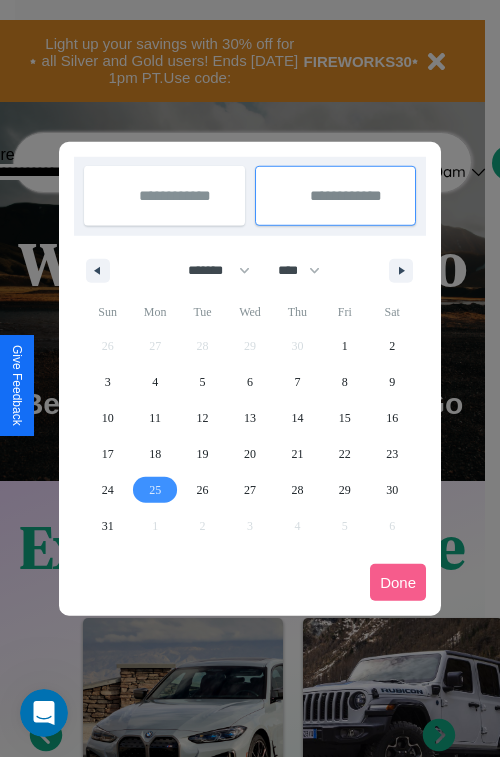 click on "25" at bounding box center (155, 490) 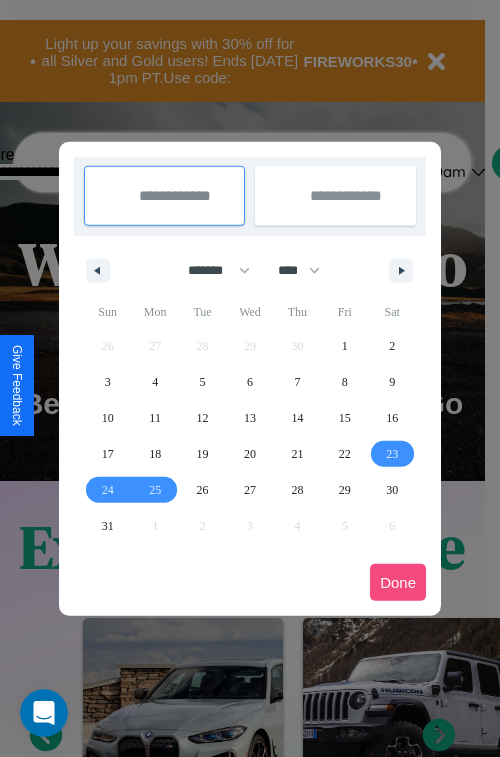 click on "Done" at bounding box center [398, 582] 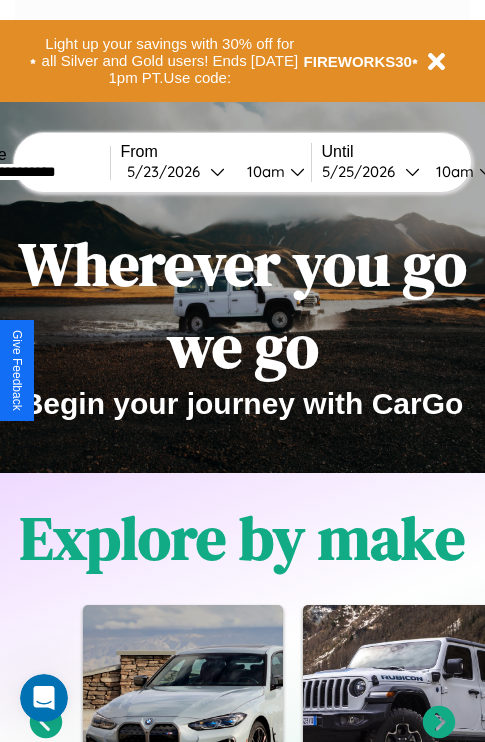 scroll, scrollTop: 0, scrollLeft: 77, axis: horizontal 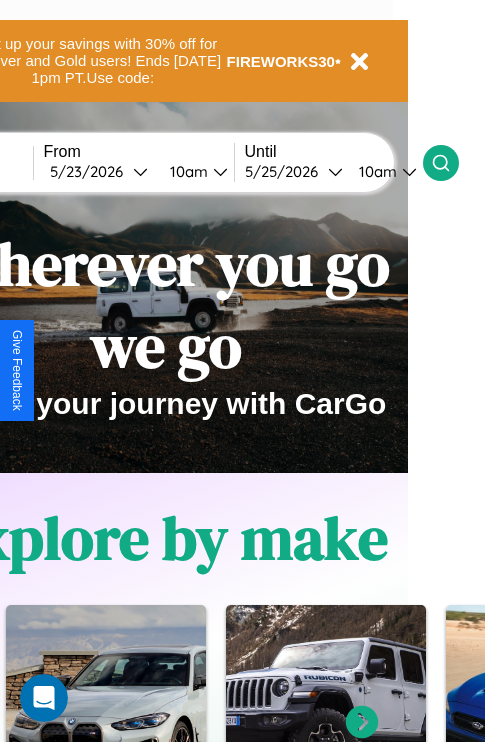 click 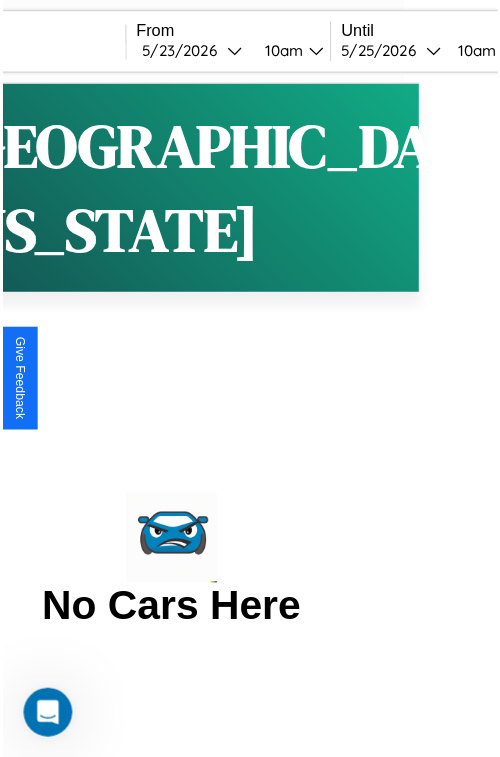 scroll, scrollTop: 0, scrollLeft: 0, axis: both 